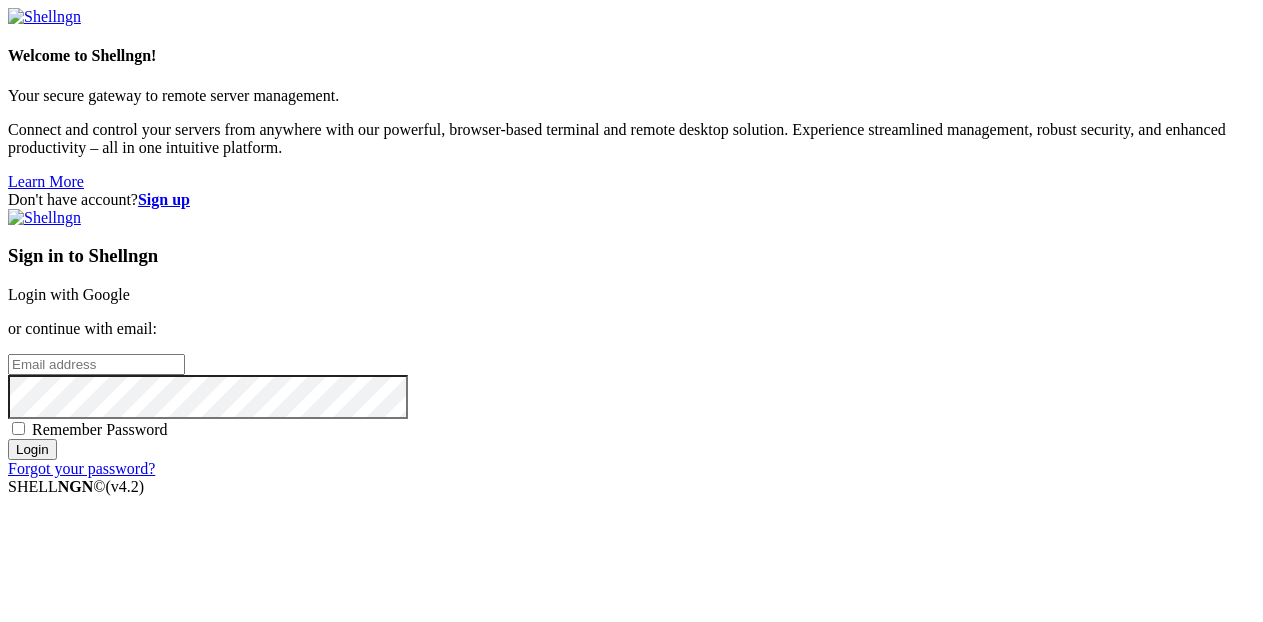 scroll, scrollTop: 0, scrollLeft: 0, axis: both 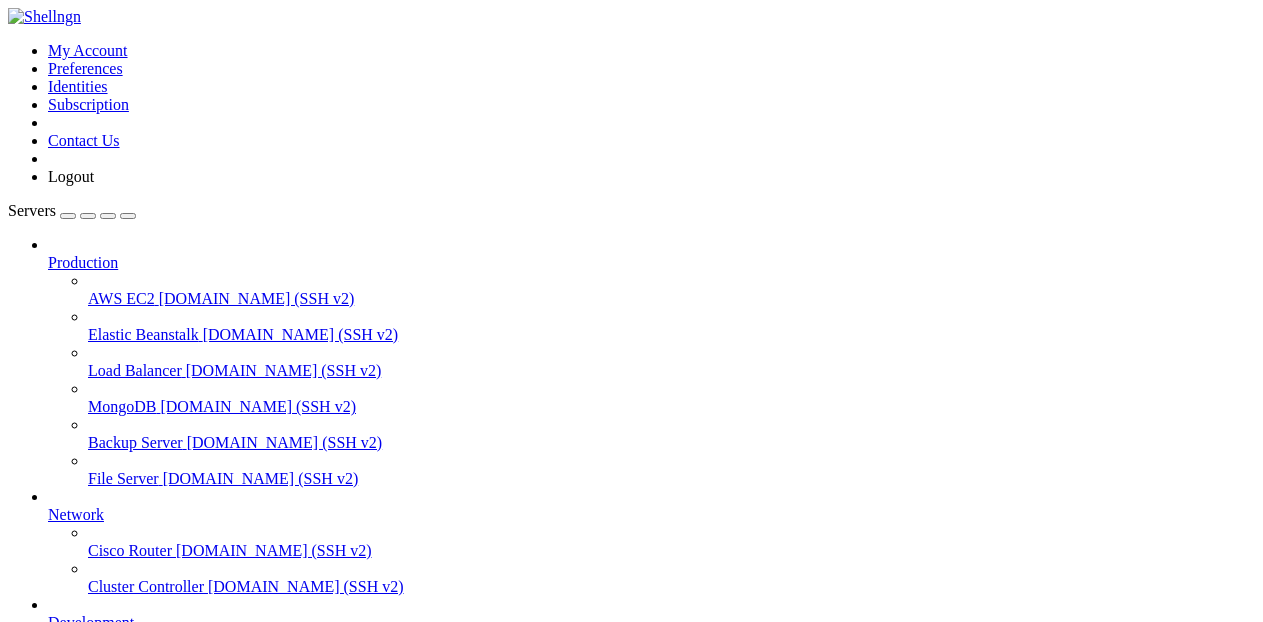 click on "Ultracc" at bounding box center [71, 694] 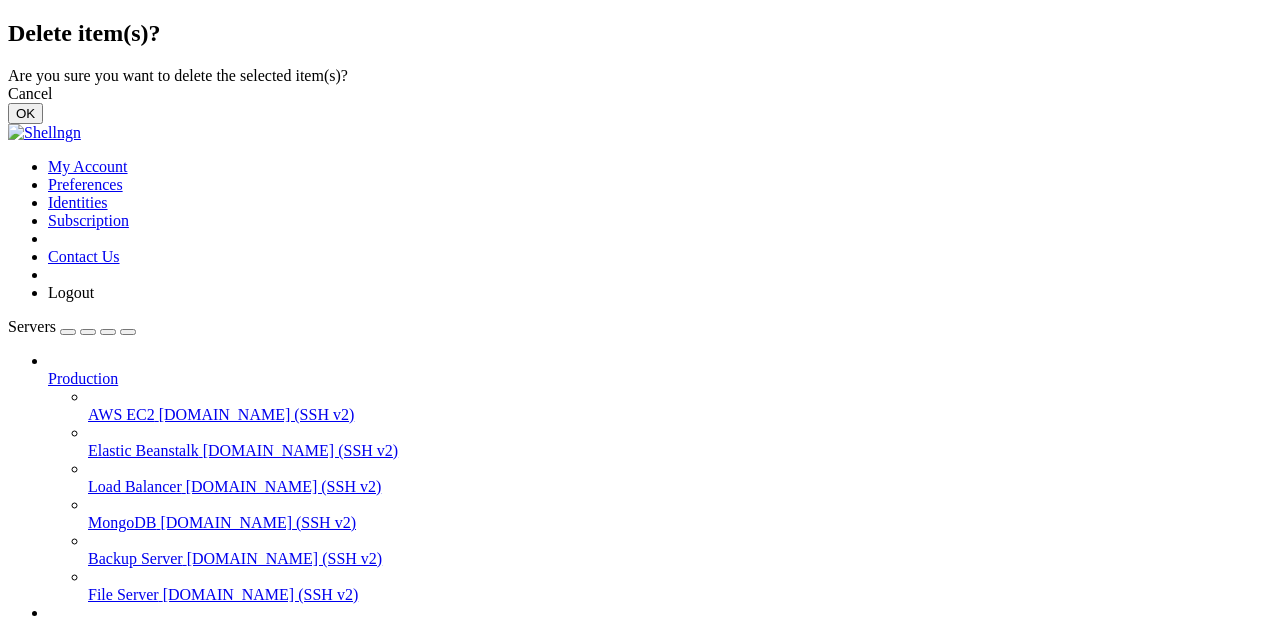 click on "OK" at bounding box center [25, 113] 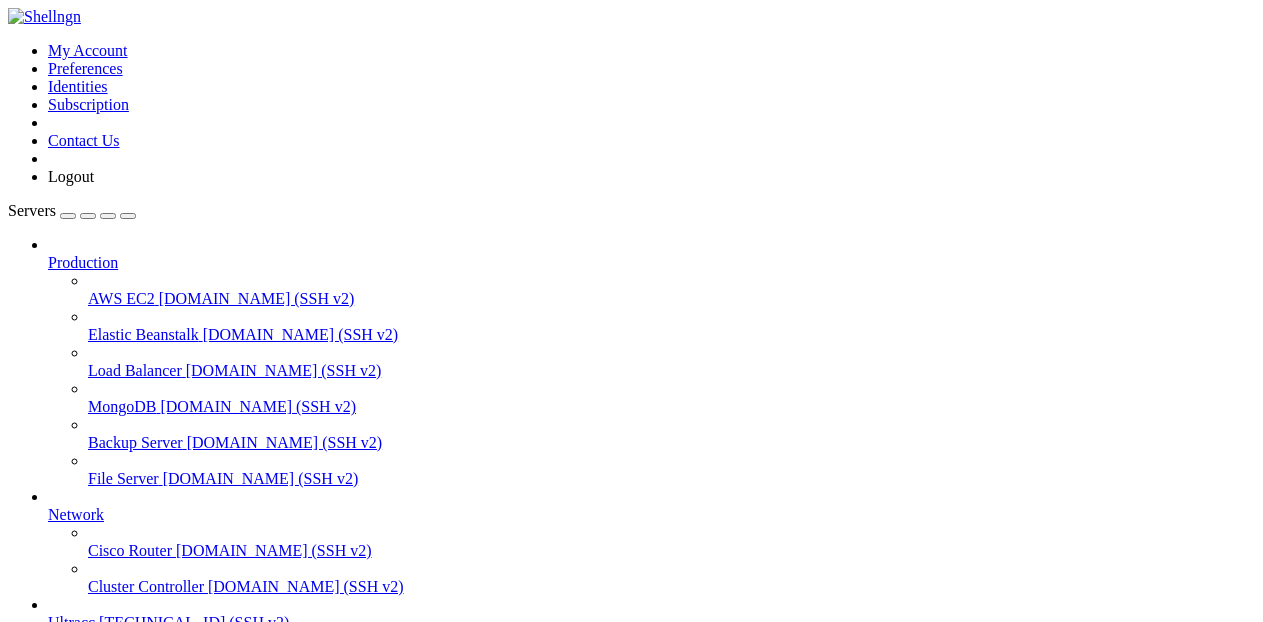 scroll, scrollTop: 79, scrollLeft: 0, axis: vertical 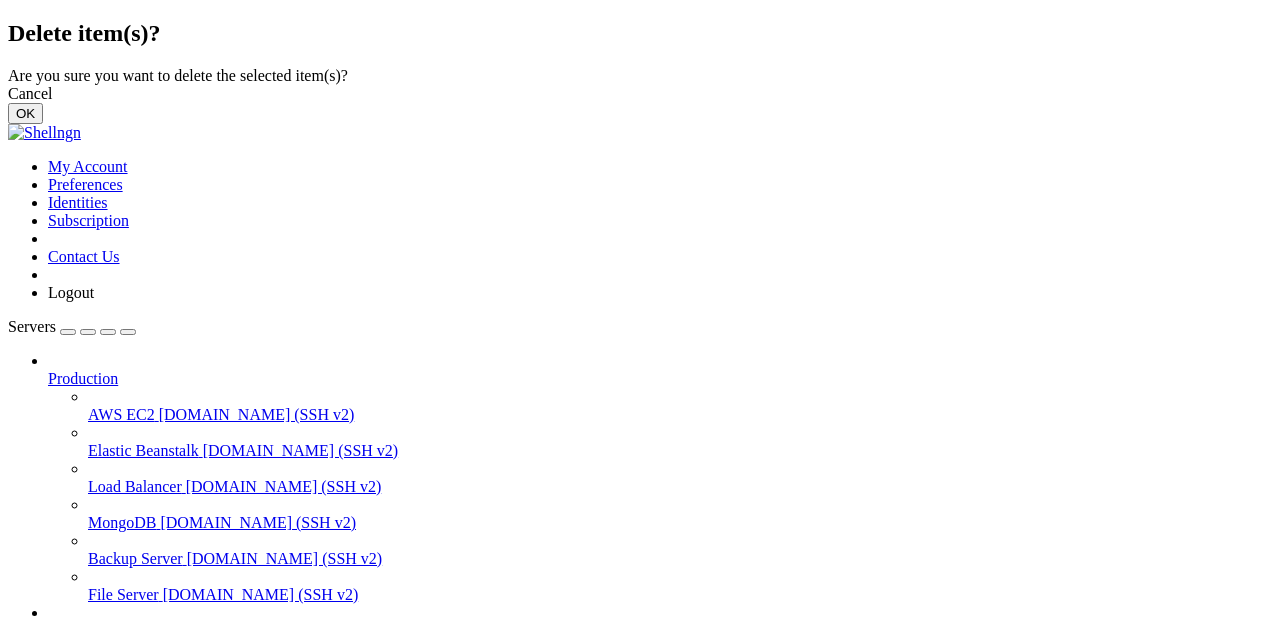 click on "OK" at bounding box center (25, 113) 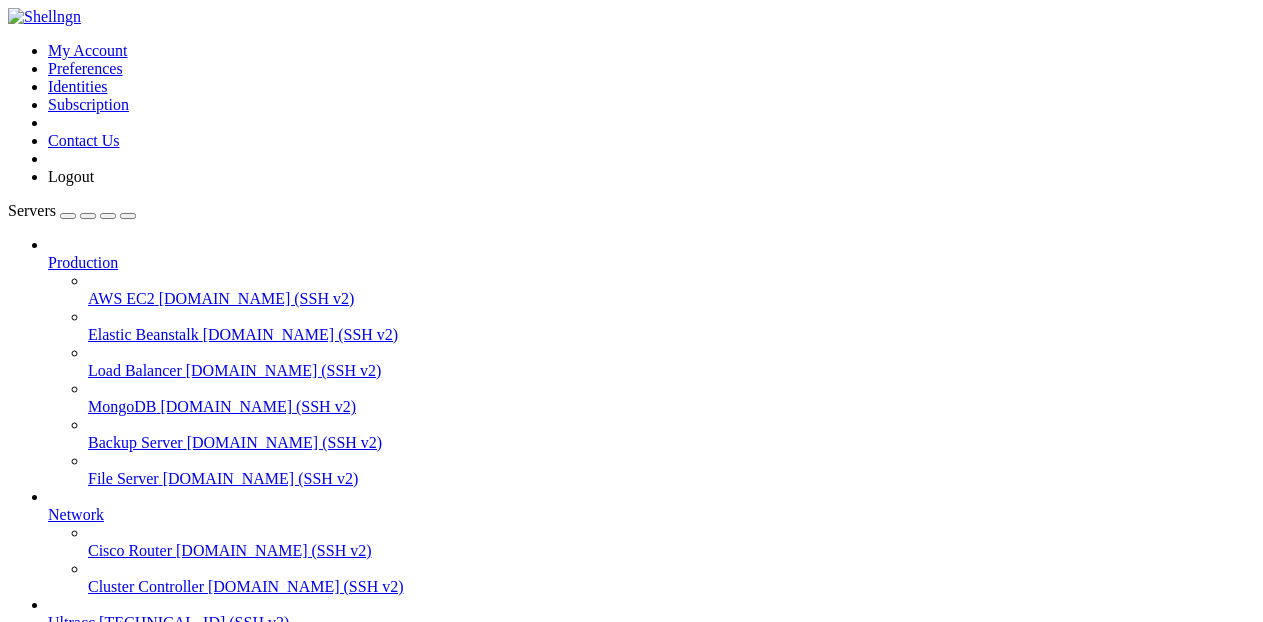 scroll, scrollTop: 0, scrollLeft: 0, axis: both 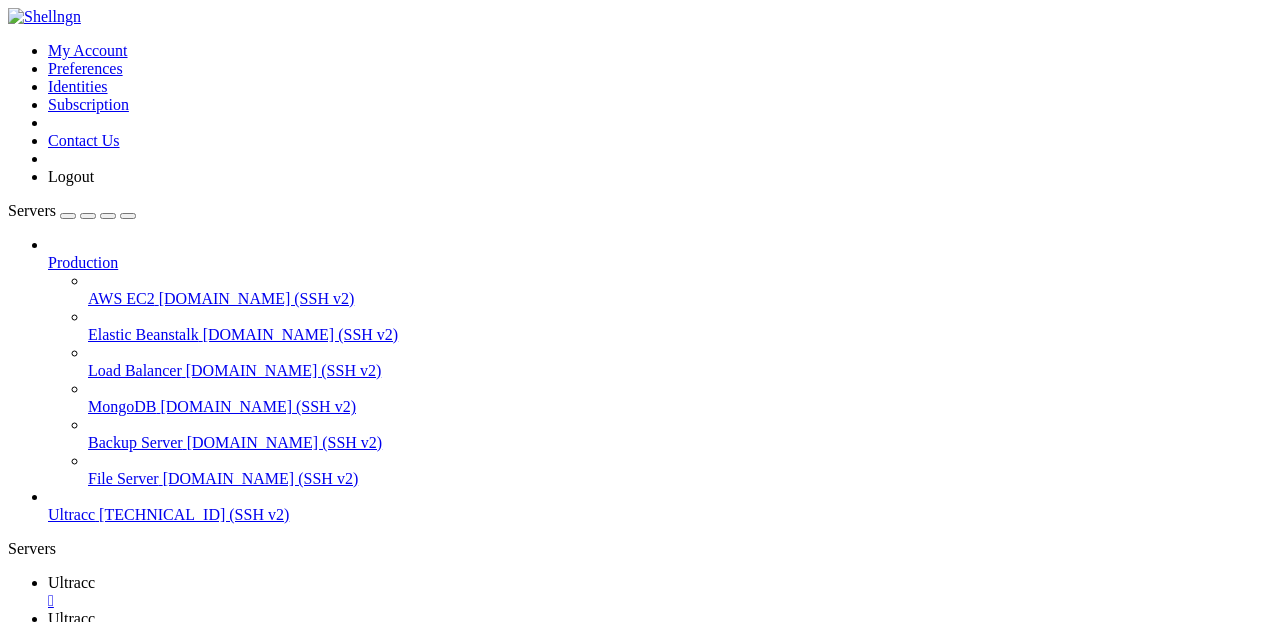 click on "Production" at bounding box center [83, 262] 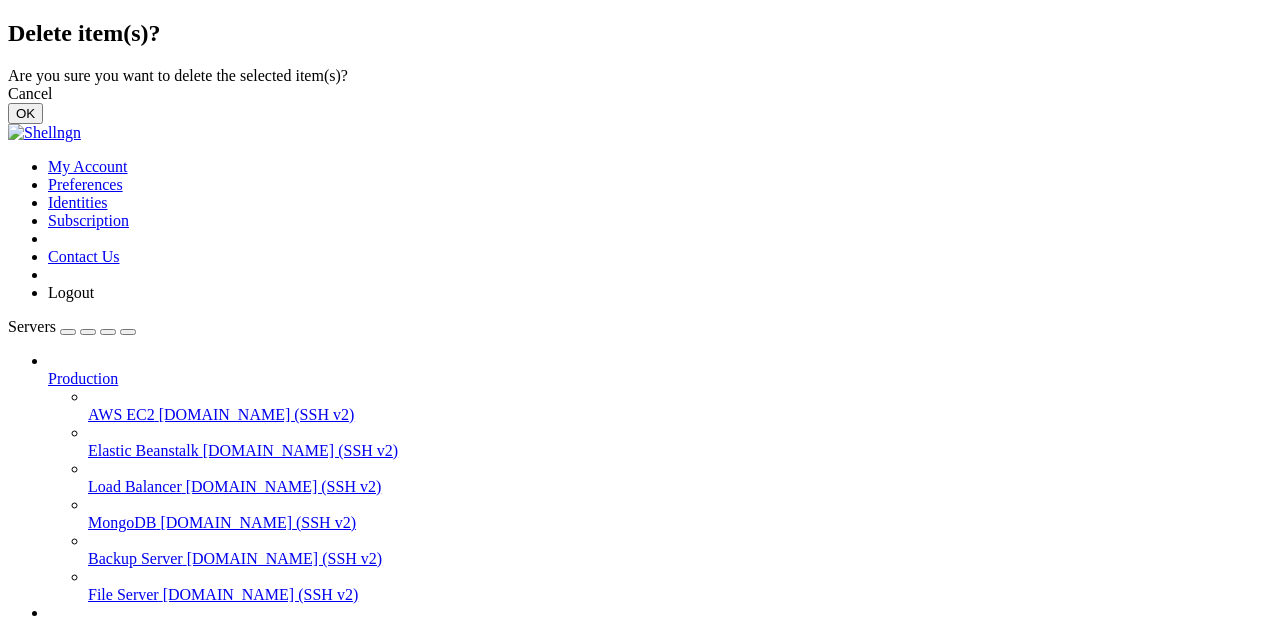 click on "OK" at bounding box center (25, 113) 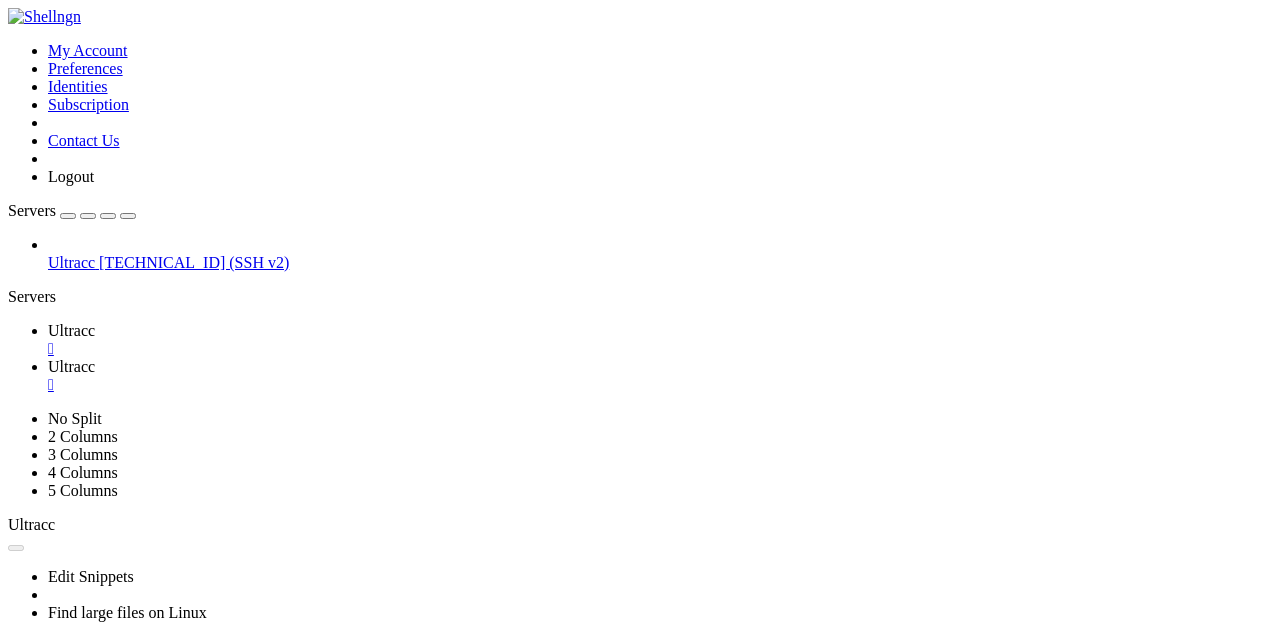 click on "Ultracc
" at bounding box center (651, 340) 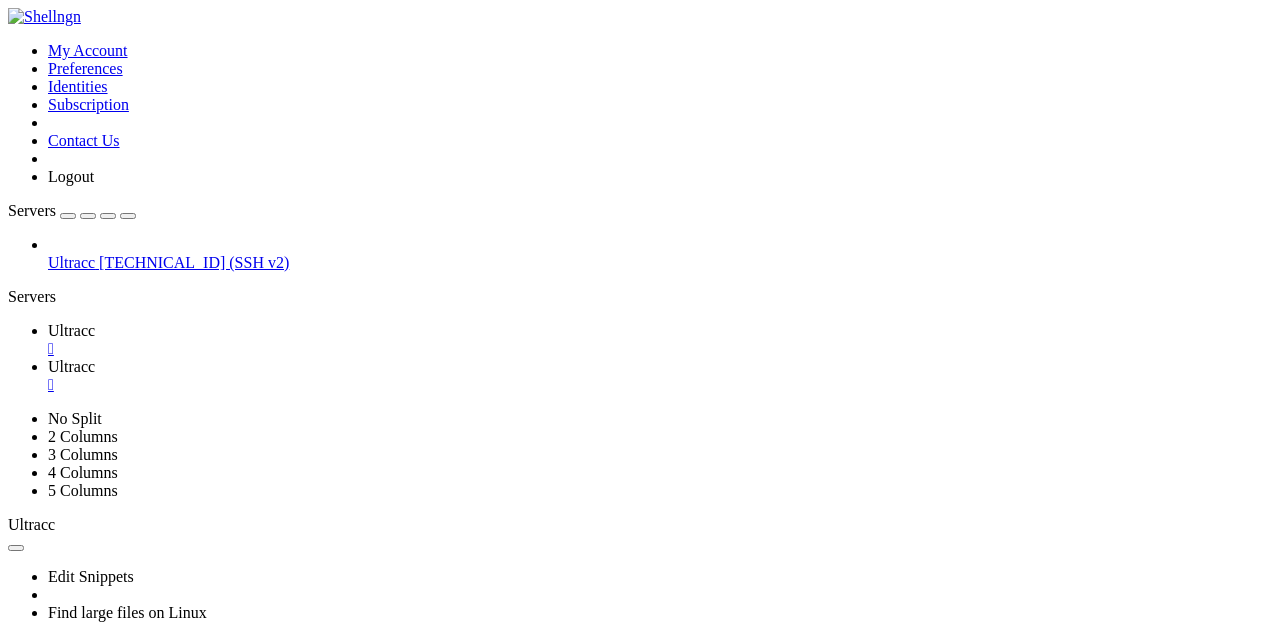 scroll, scrollTop: 13, scrollLeft: 0, axis: vertical 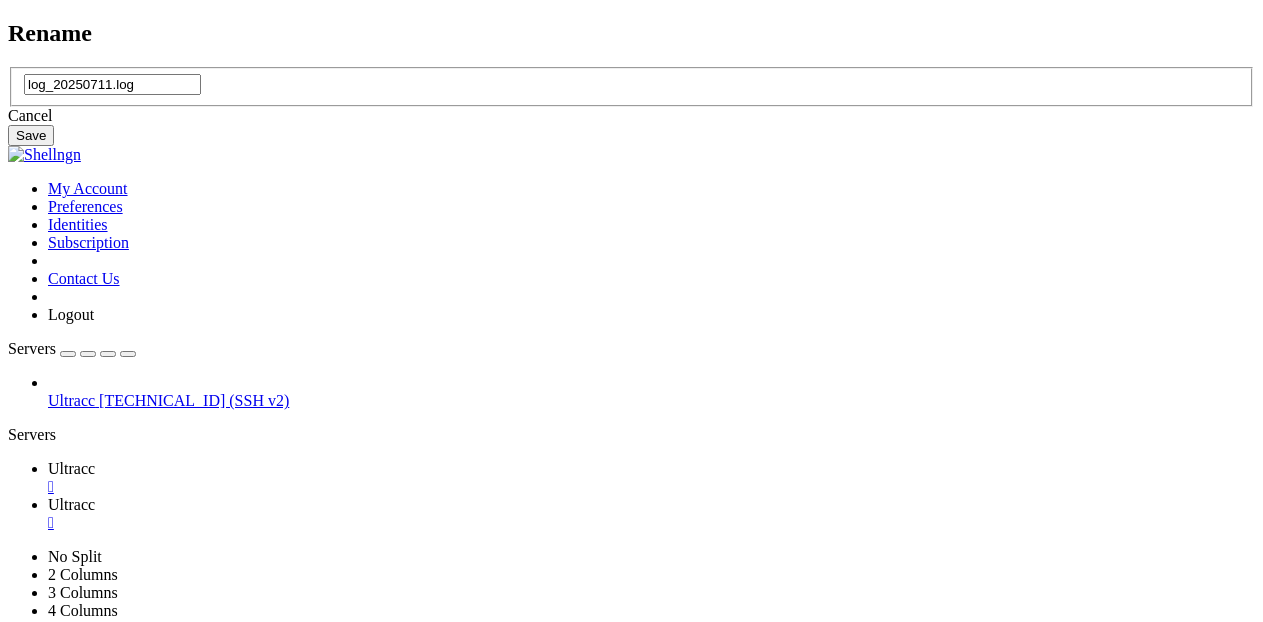 click on "Cancel" at bounding box center (631, 116) 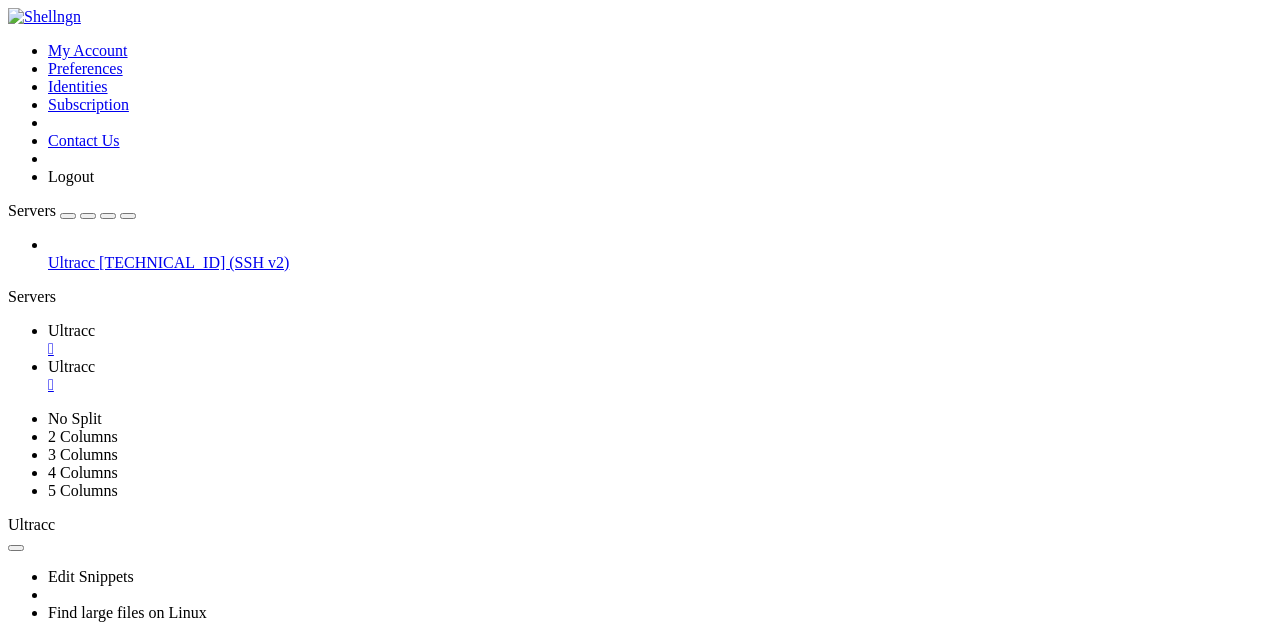 click on "Ultracc" at bounding box center [71, 330] 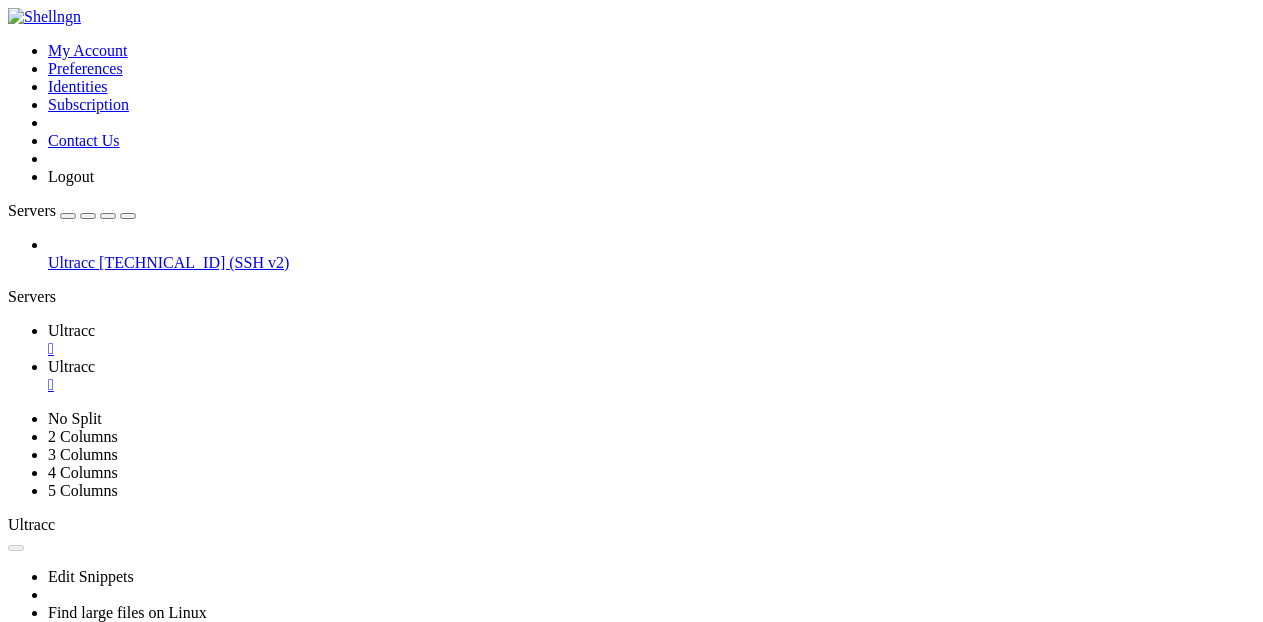 click on "Reconnect" at bounding box center (48, 762) 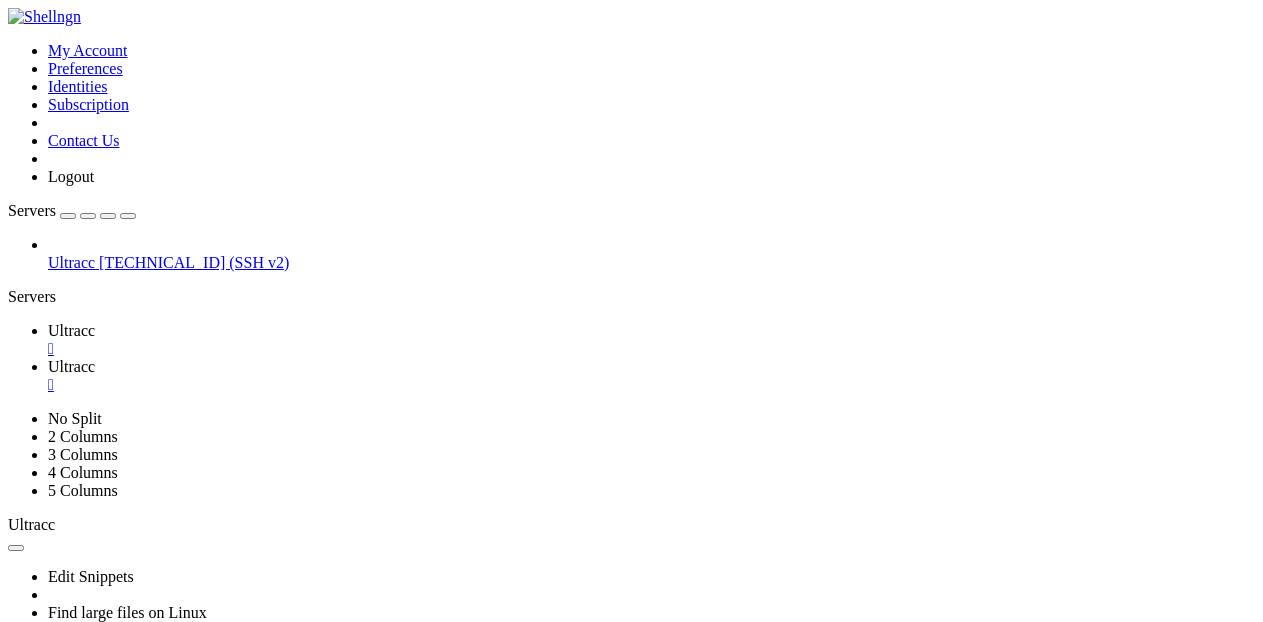 type 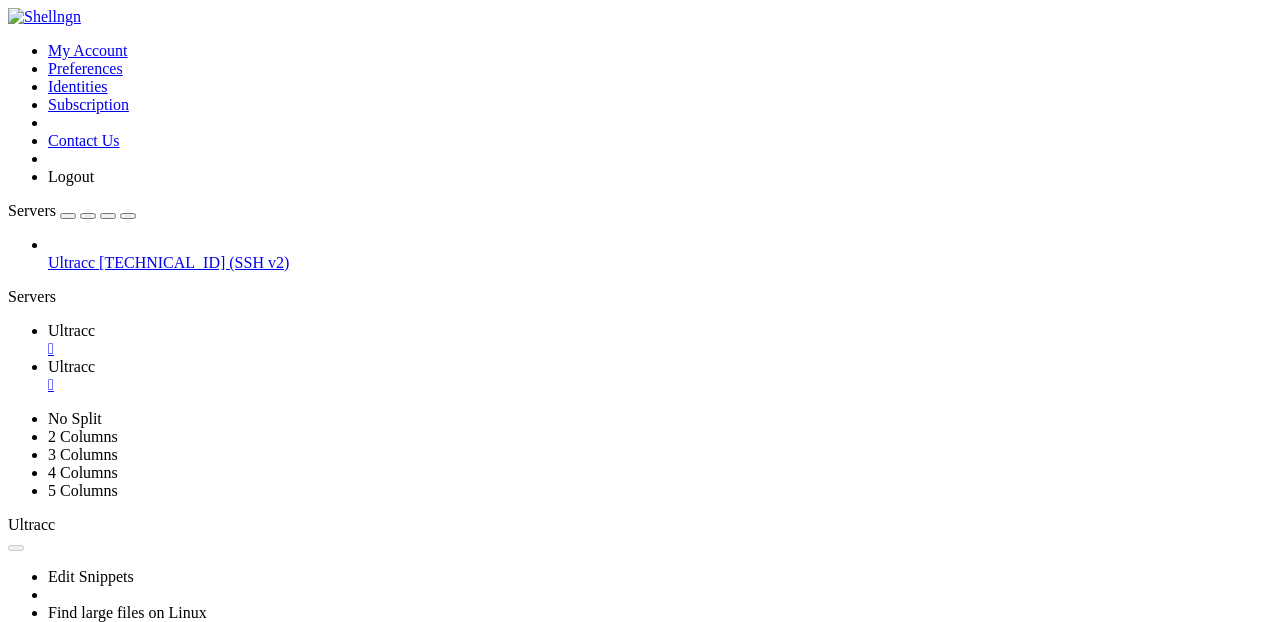 click on "Ultracc" at bounding box center (71, 366) 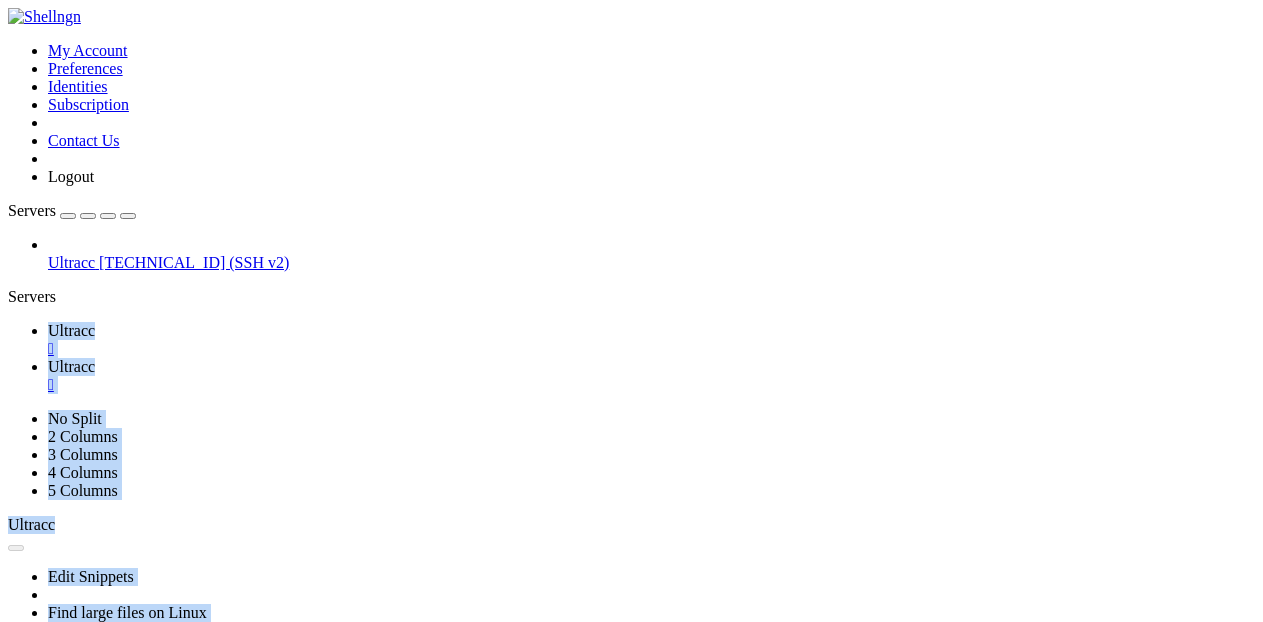 click on "Name Size Modified Perm.
  .. d---------   [PERSON_NAME].Motel.S01.MULTi.1080p.BluRay.HDLight.x265-H4S5S 4 KB [DATE] 20:08:13 drwxrwx---
  [PERSON_NAME].Motel.S02.MULTi.1080p.BluRay.HDLight.x265-H4S5S 4 KB [DATE] 20:08:13 drwxrwx---
  [PERSON_NAME].Motel.S03.MULTi.1080p.BluRay.HDLight.x265-H4S5S 4 KB [DATE] 20:08:13 drwxrwx---
  [PERSON_NAME].Motel.S04.MULTi.1080p.BluRay.HDLight.x265-H4S5S 4 KB [DATE] 20:08:13 drwxrwx---
  [PERSON_NAME].Motel.S05.MULTi.1080p.BluRay.HDLight.x265-H4S5S 4 KB [DATE] 20:08:13 drwxrwx---" at bounding box center [631, 1092] 